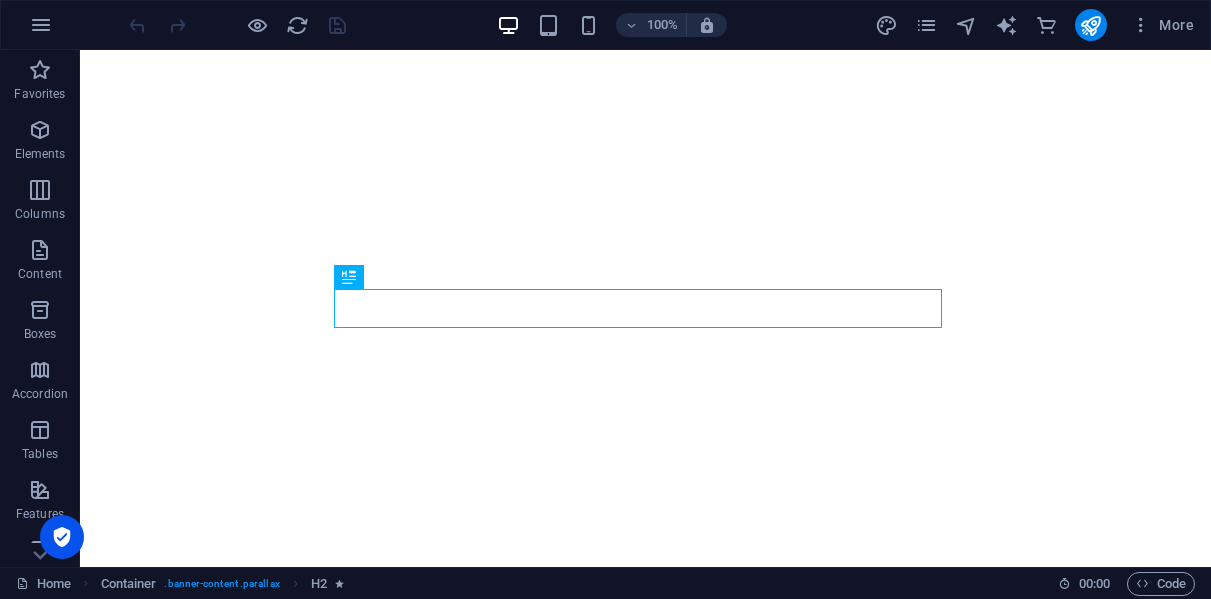 scroll, scrollTop: 0, scrollLeft: 0, axis: both 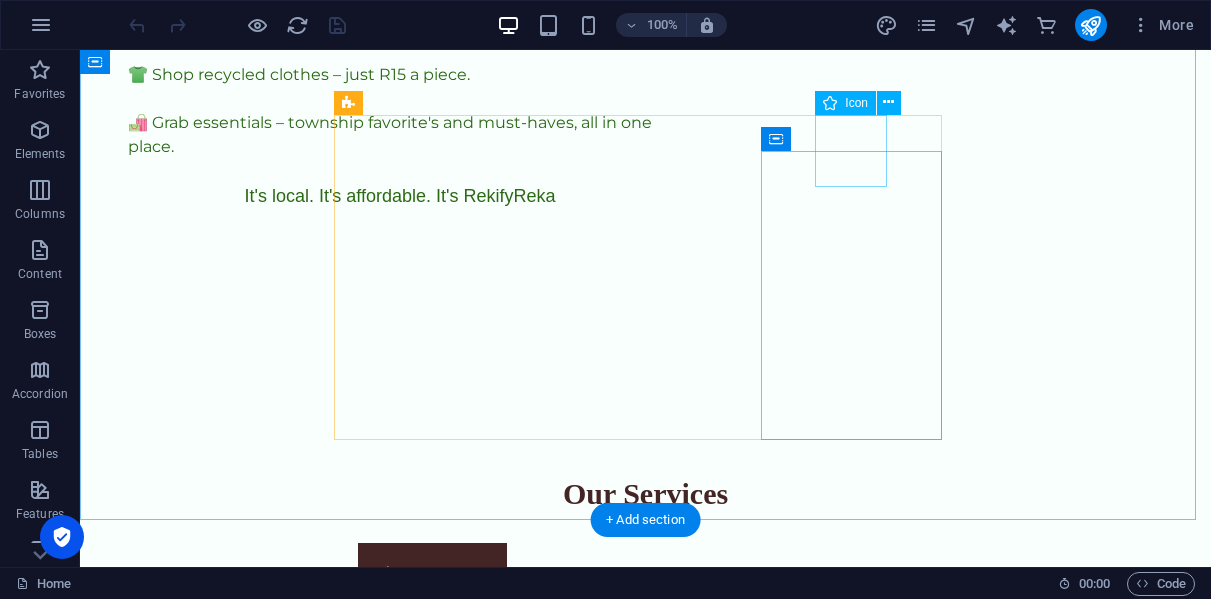 click at bounding box center [432, 1141] 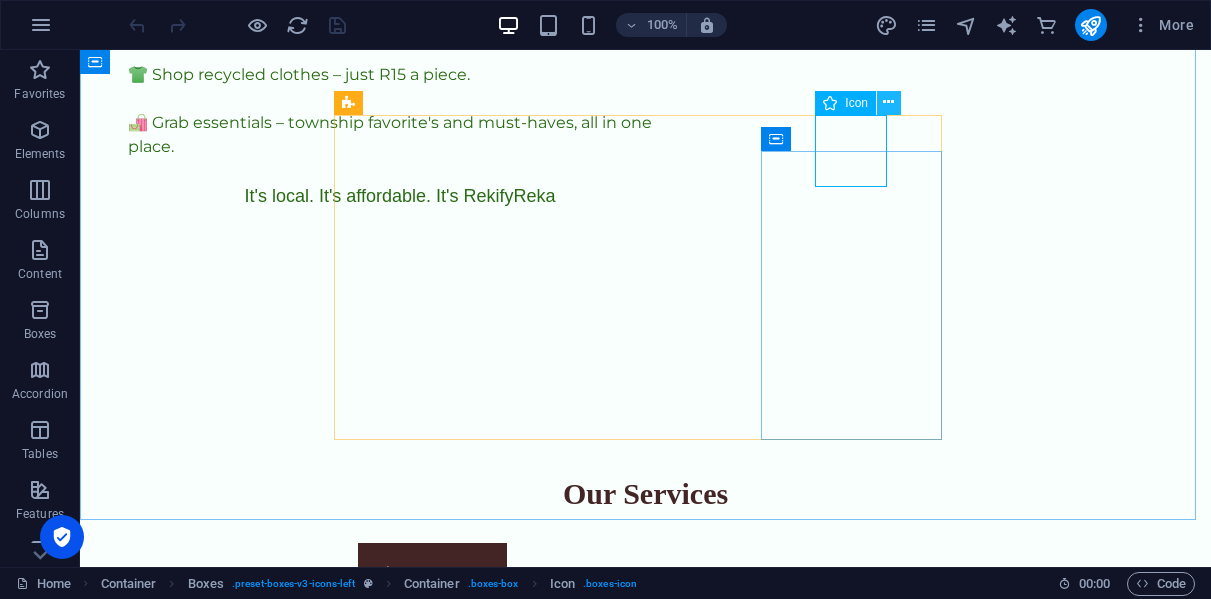 click at bounding box center (888, 102) 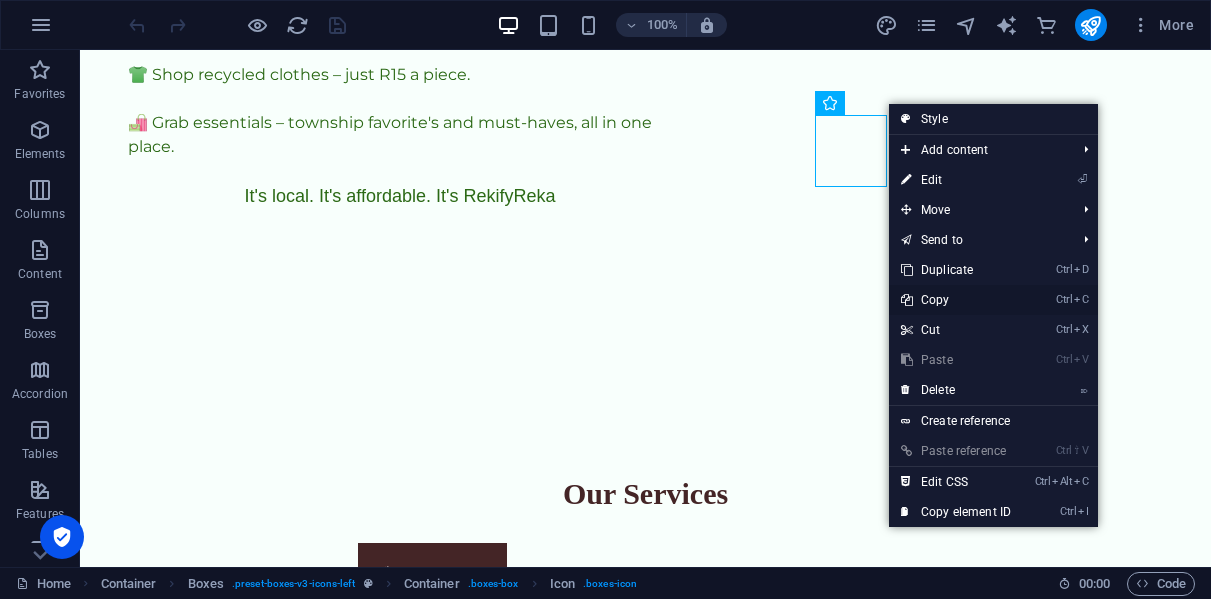 click on "Ctrl C  Copy" at bounding box center (956, 300) 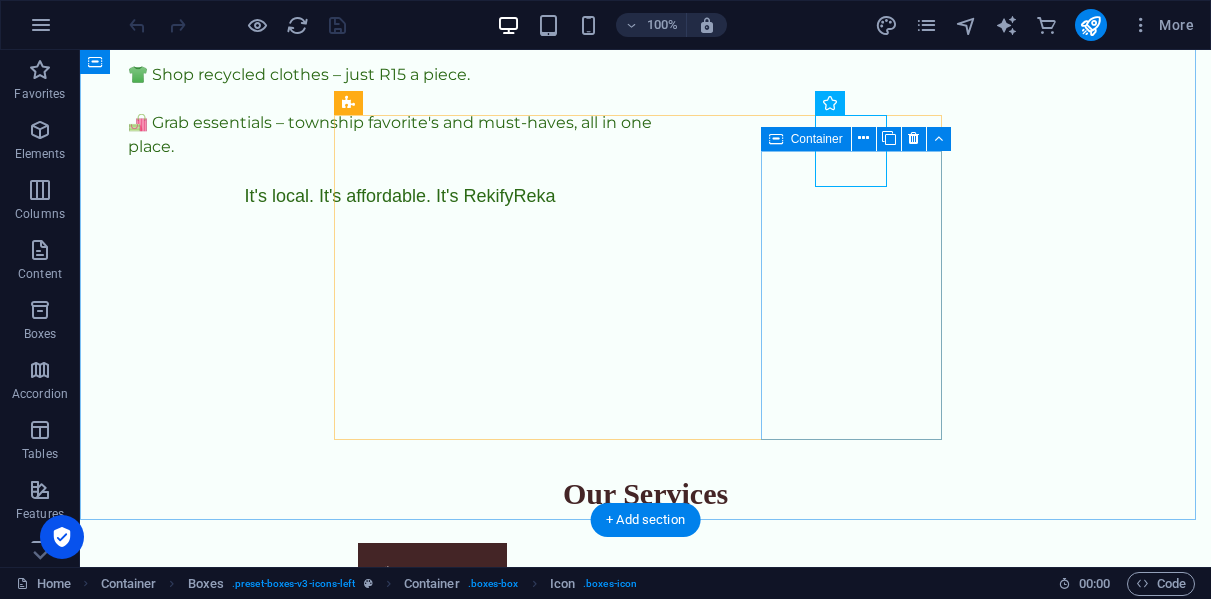 click on "Kasi E-Market Discover your essentials, from health tonics to captivating fragrances, all at unbeatable prices." at bounding box center (432, 1285) 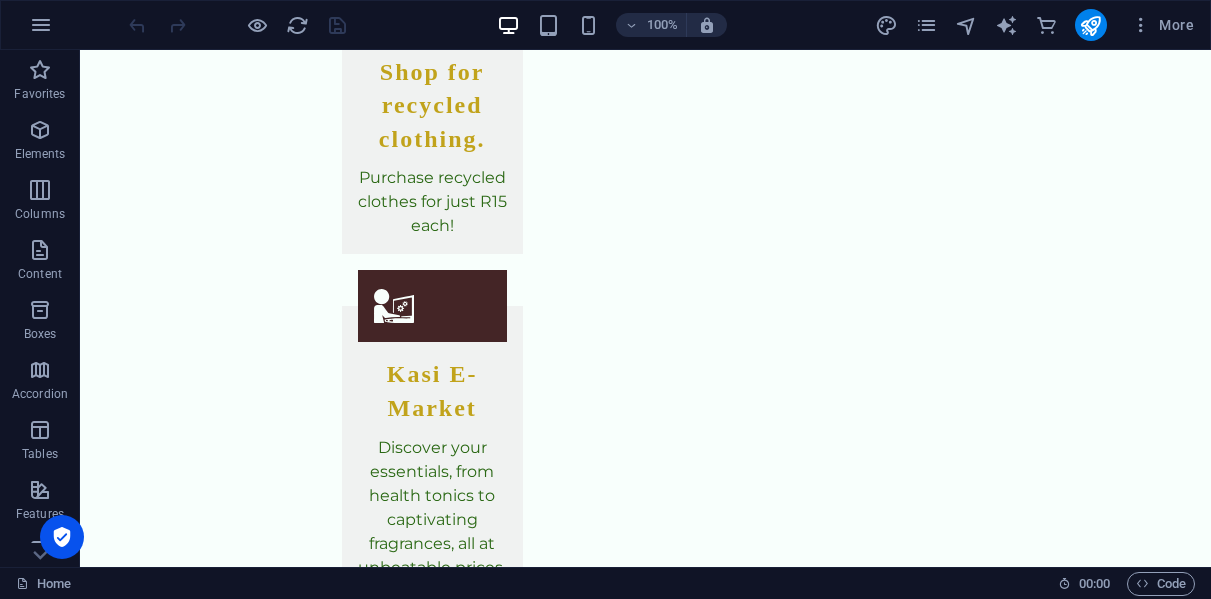 scroll, scrollTop: 3163, scrollLeft: 0, axis: vertical 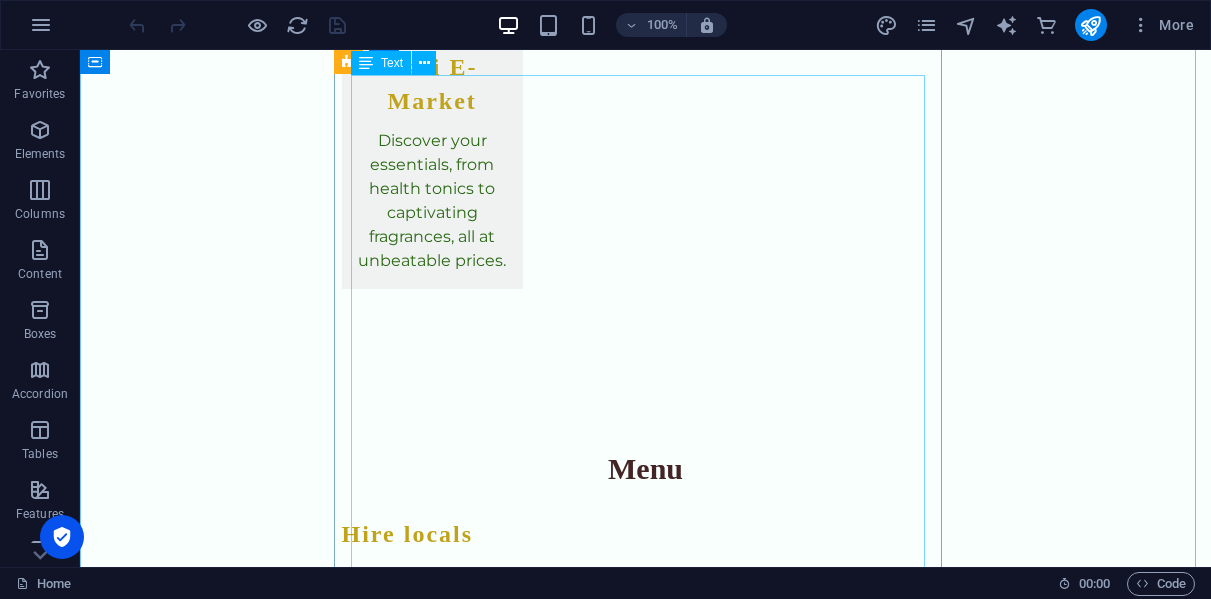 click on "🥖 REKIFY BAKERY Enjoy freshly made, affordable bread, rolls, scones, and biscuits for your event, spaza shop, or home.  Whether you’re preparing for a community gathering, funeral, wedding, or looking to resell in your spaza, we offer delicious, budget-friendly baked goods crafted by local artisans. **Hourly Rate** 🧬 FREELANCE CYTOTECHNOLOGIST SERVICES (FOR REKIFYREKA "HIRE SERVICES" PAGE) ✅ [MEDICAL_DATA] screening   ✅ Cytology slide analysis   ✅ Diagnostic reporting support   ✅ Workload overflow assistance for labs   ✅ Private second opinions   ✅ Remote and contract-based cytology support   📍 Available for hospitals, clinics, and private labs 📞 Hire through Rekifyreka or contact via WhatsApp                                                                                                                                **Hourly Rate**" at bounding box center [646, 1768] 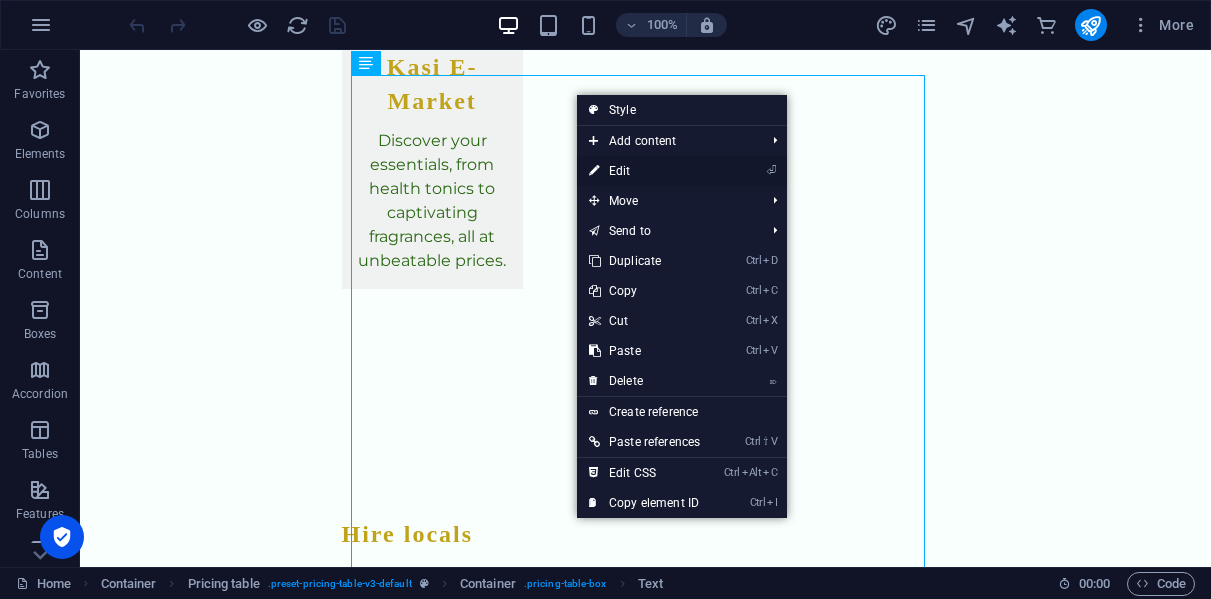 drag, startPoint x: 619, startPoint y: 171, endPoint x: 88, endPoint y: 43, distance: 546.20966 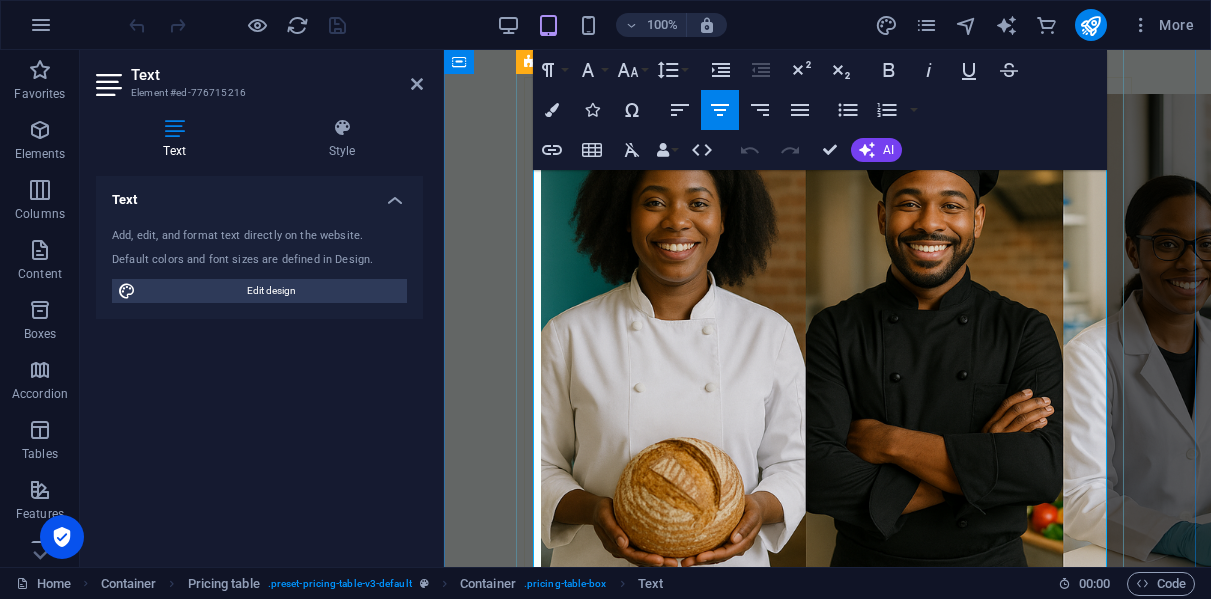 scroll, scrollTop: 3015, scrollLeft: 0, axis: vertical 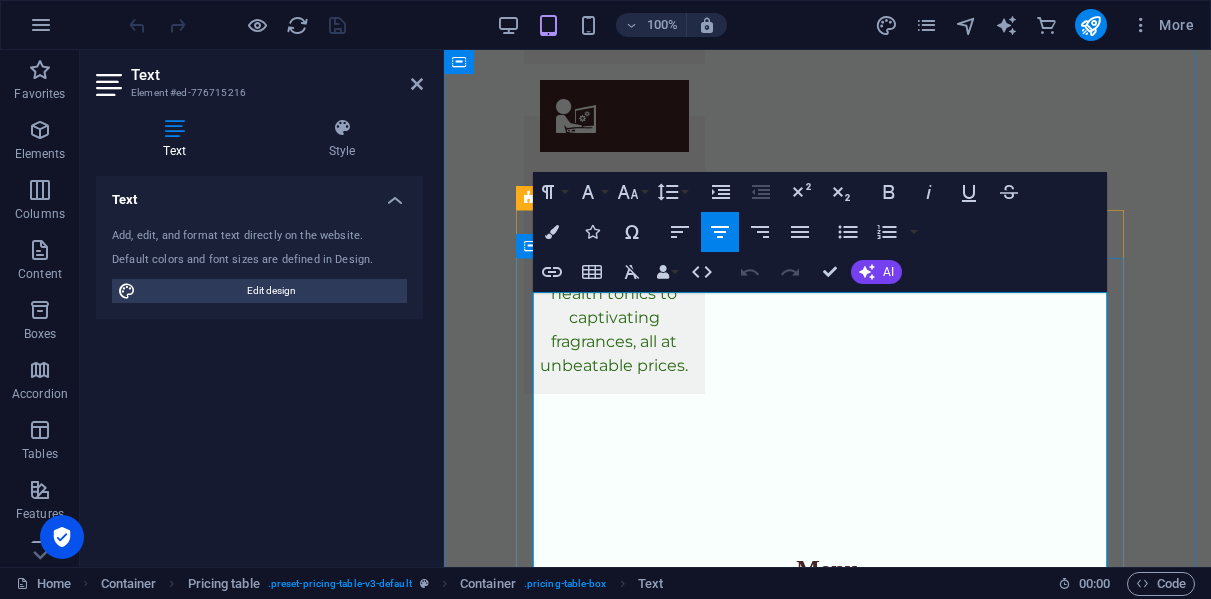 drag, startPoint x: 701, startPoint y: 512, endPoint x: 884, endPoint y: 544, distance: 185.77675 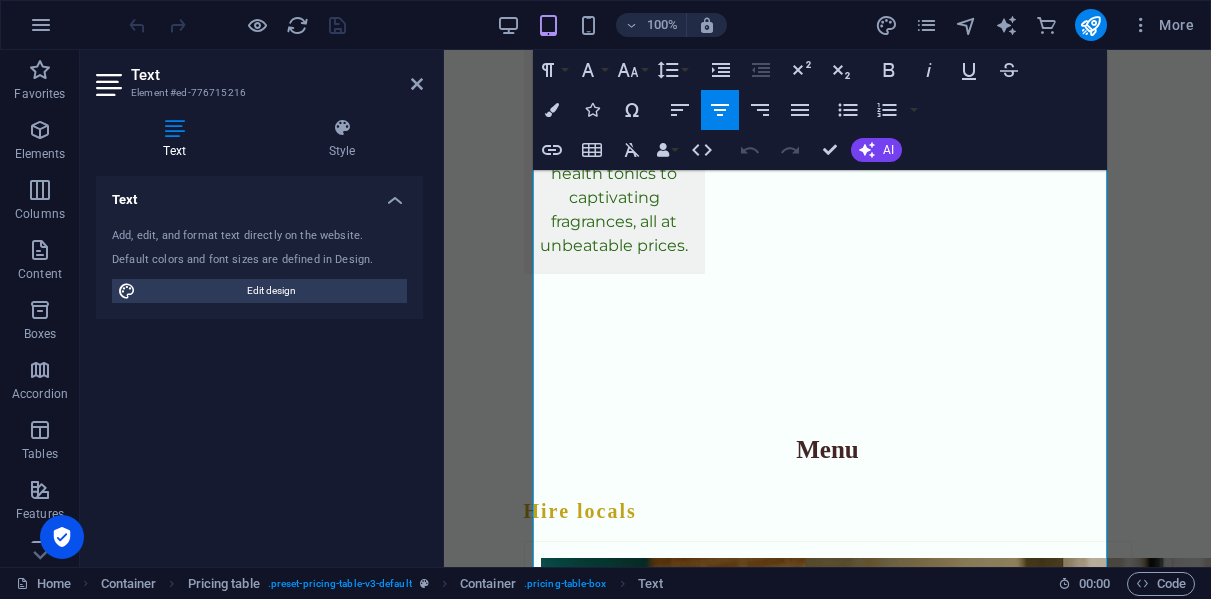 scroll, scrollTop: 2958, scrollLeft: 0, axis: vertical 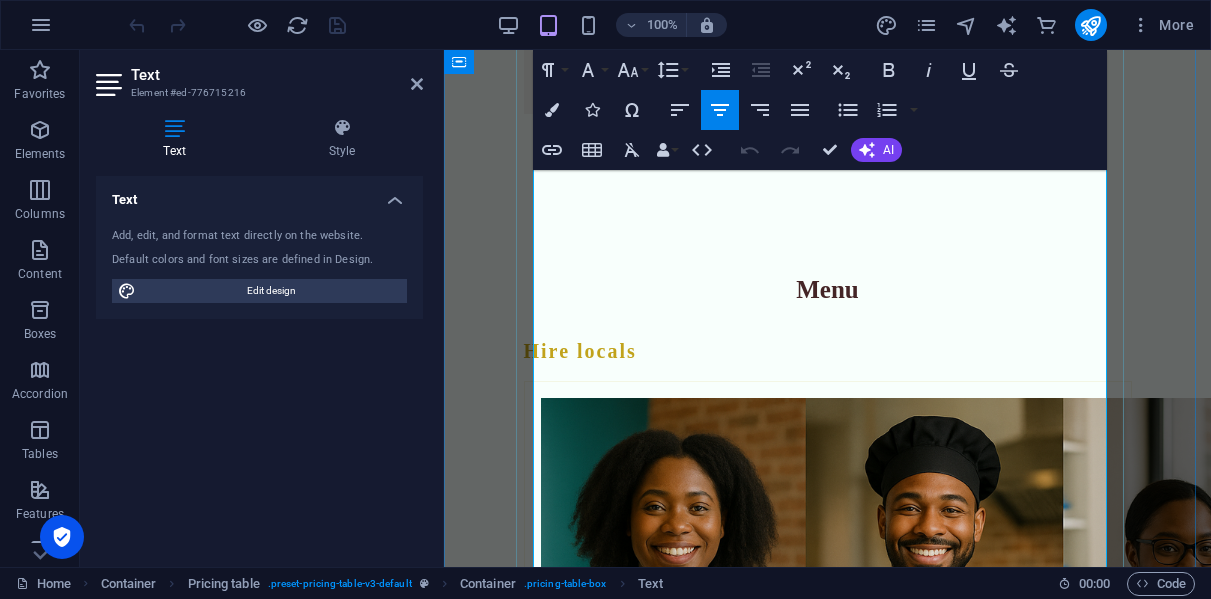 copy on "🥖 REKIFY BAKERY Enjoy freshly made, affordable bread, rolls, scones, and biscuits for your event, spaza shop, or home.  Whether you’re preparing for a community gathering, funeral, wedding, or looking to resell in your spaza, we offer delicious, budget-friendly baked goods crafted by local artisans. **Hourly Rate**" 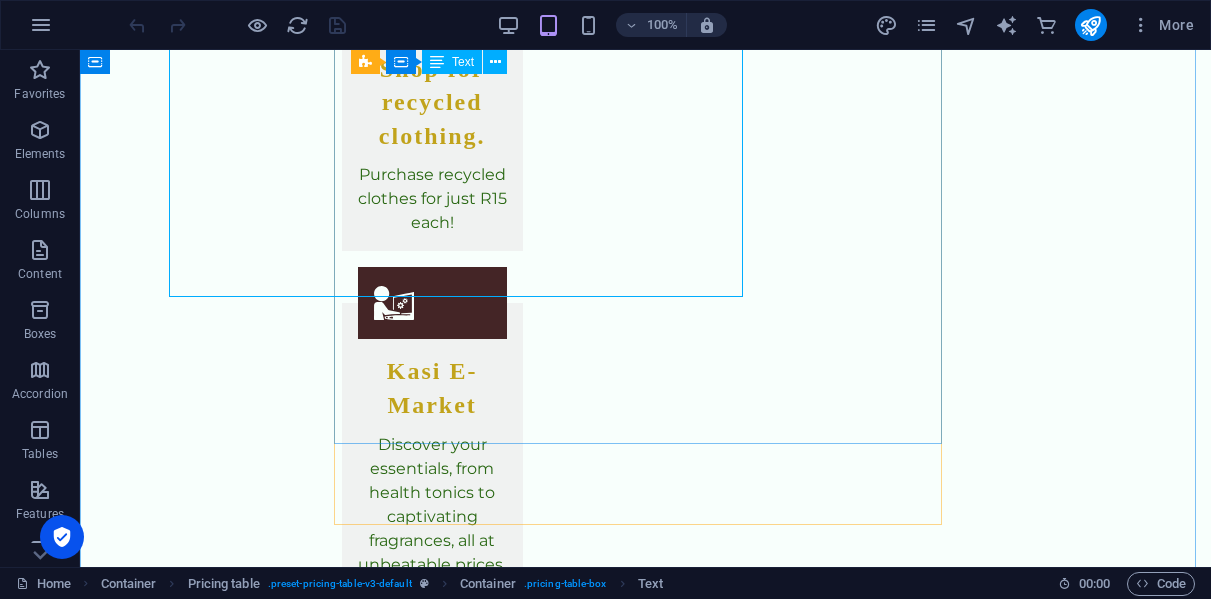 scroll, scrollTop: 3445, scrollLeft: 0, axis: vertical 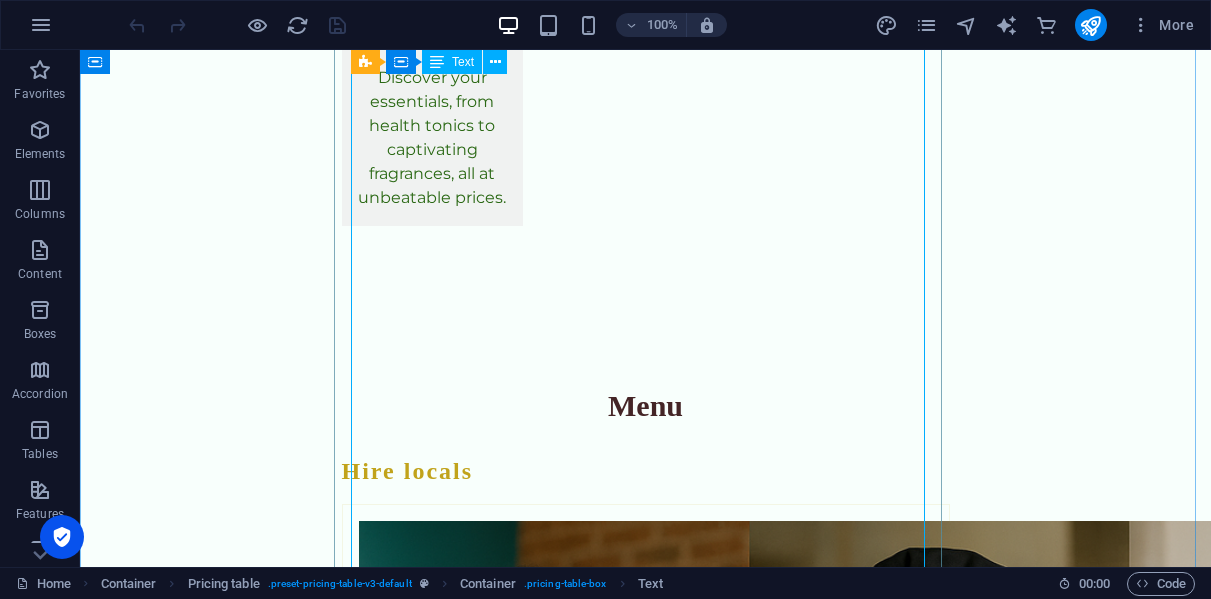click on "🥖 REKIFY BAKERY Enjoy freshly made, affordable bread, rolls, scones, and biscuits for your event, spaza shop, or home.  Whether you’re preparing for a community gathering, funeral, wedding, or looking to resell in your spaza, we offer delicious, budget-friendly baked goods crafted by local artisans. **Hourly Rate** 🧬 FREELANCE CYTOTECHNOLOGIST SERVICES (FOR REKIFYREKA "HIRE SERVICES" PAGE) ✅ [MEDICAL_DATA] screening   ✅ Cytology slide analysis   ✅ Diagnostic reporting support   ✅ Workload overflow assistance for labs   ✅ Private second opinions   ✅ Remote and contract-based cytology support   📍 Available for hospitals, clinics, and private labs 📞 Hire through Rekifyreka or contact via WhatsApp                                                                                                                                **Hourly Rate**" at bounding box center (646, 1705) 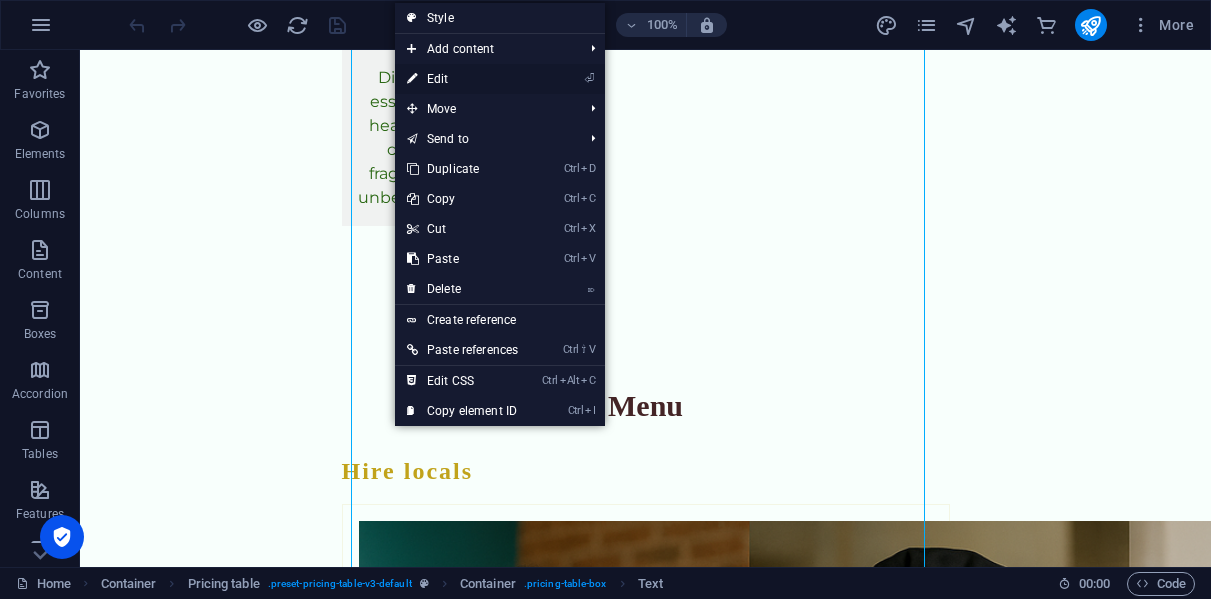 click on "⏎  Edit" at bounding box center [462, 79] 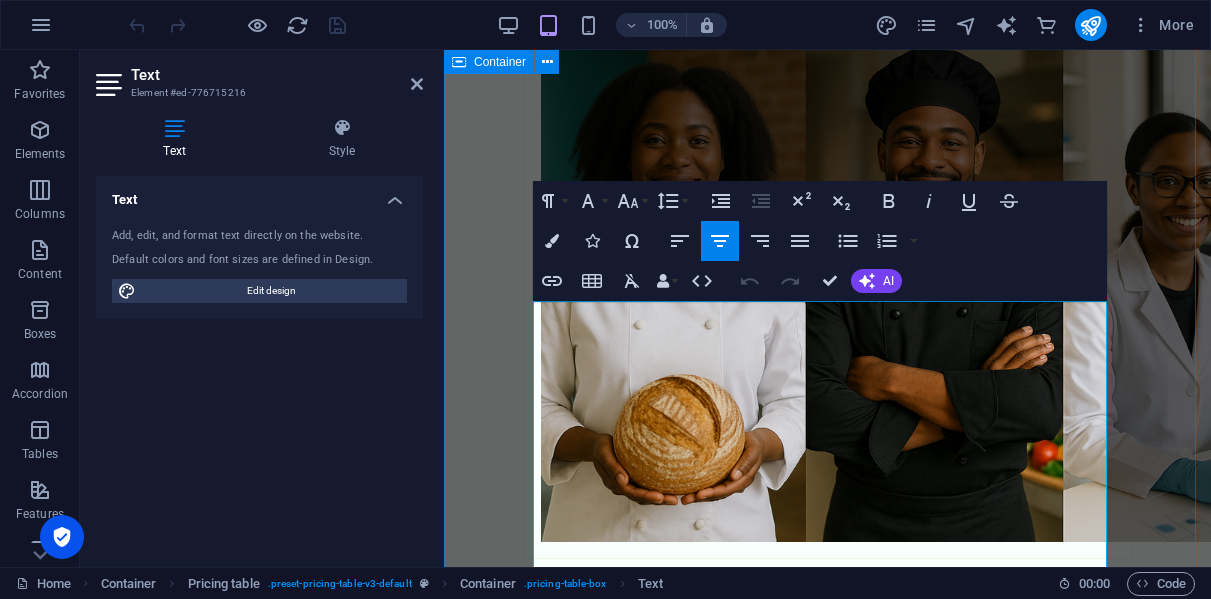 scroll, scrollTop: 2789, scrollLeft: 0, axis: vertical 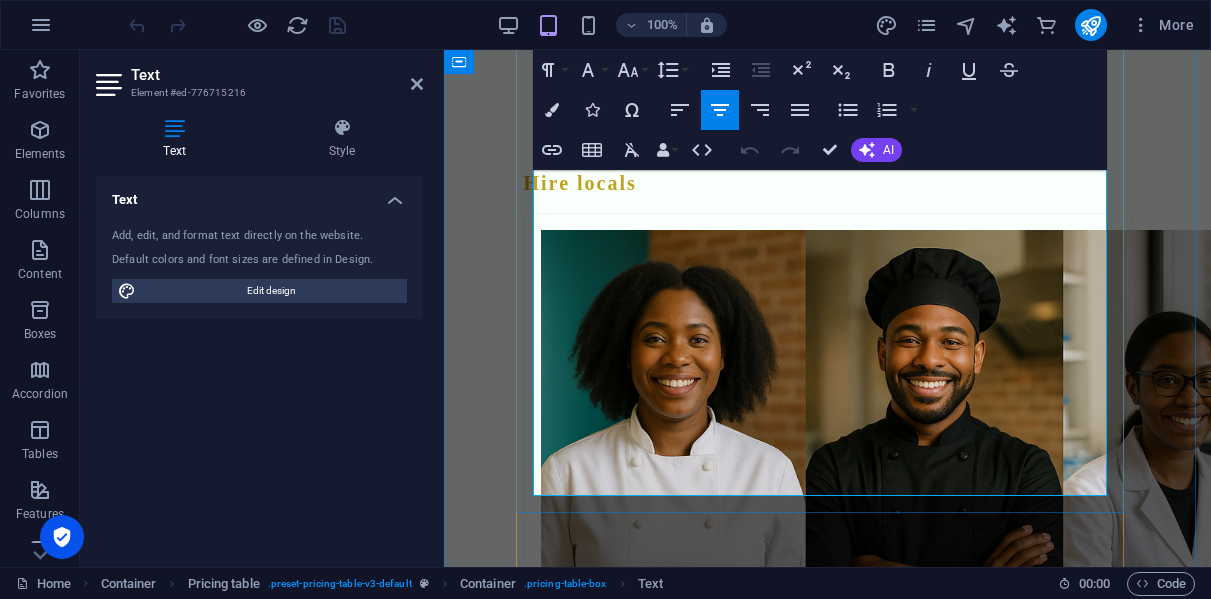 drag, startPoint x: 534, startPoint y: 261, endPoint x: 962, endPoint y: 428, distance: 459.42682 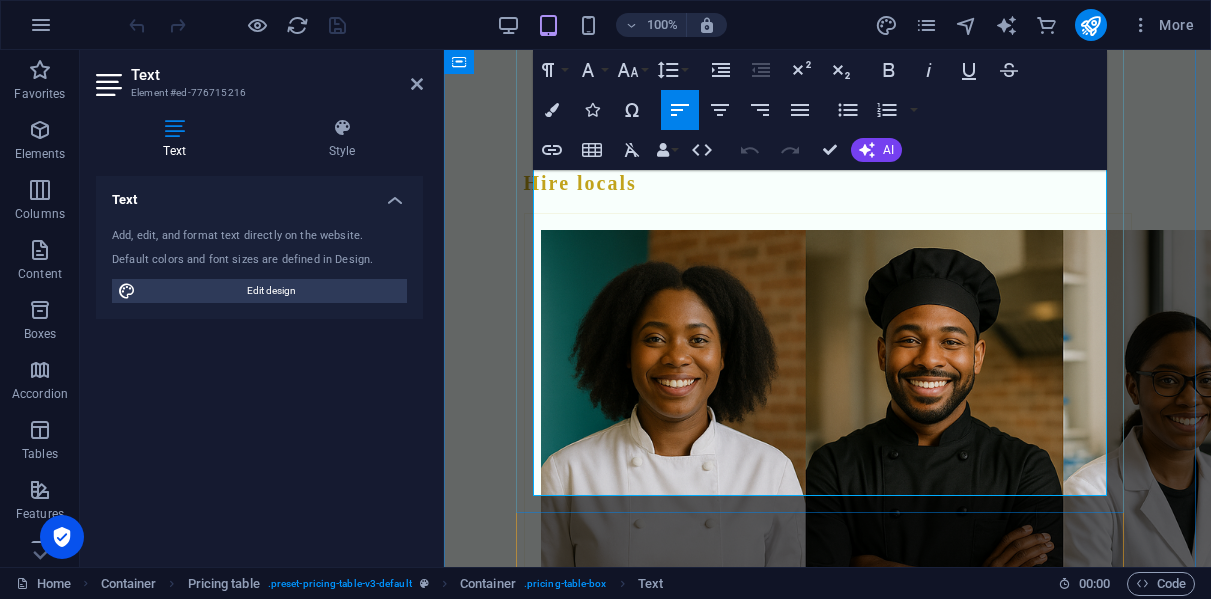 copy on "🧬 FREELANCE CYTOTECHNOLOGIST SERVICES (FOR REKIFYREKA "HIRE SERVICES" PAGE) ✅ [MEDICAL_DATA] screening   ✅ Cytology slide analysis   ✅ Diagnostic reporting support   ✅ Workload overflow assistance for labs   ✅ Private second opinions   ✅ Remote and contract-based cytology support   📍 Available for hospitals, clinics, and private labs 📞 Hire through Rekifyreka or contact via WhatsApp" 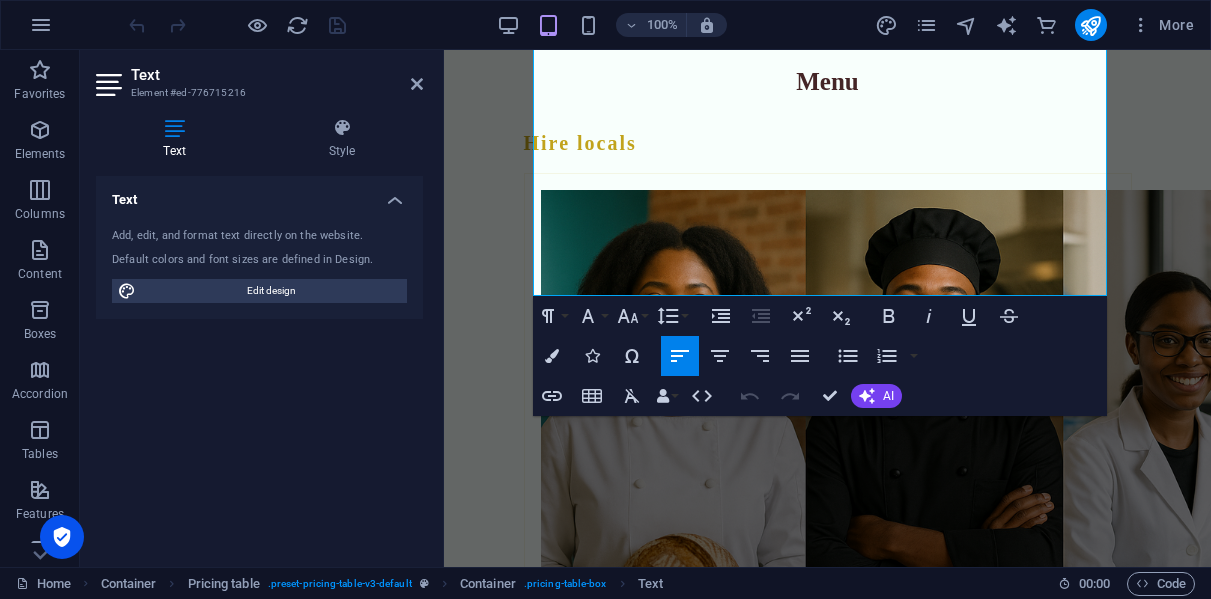 scroll, scrollTop: 3446, scrollLeft: 0, axis: vertical 